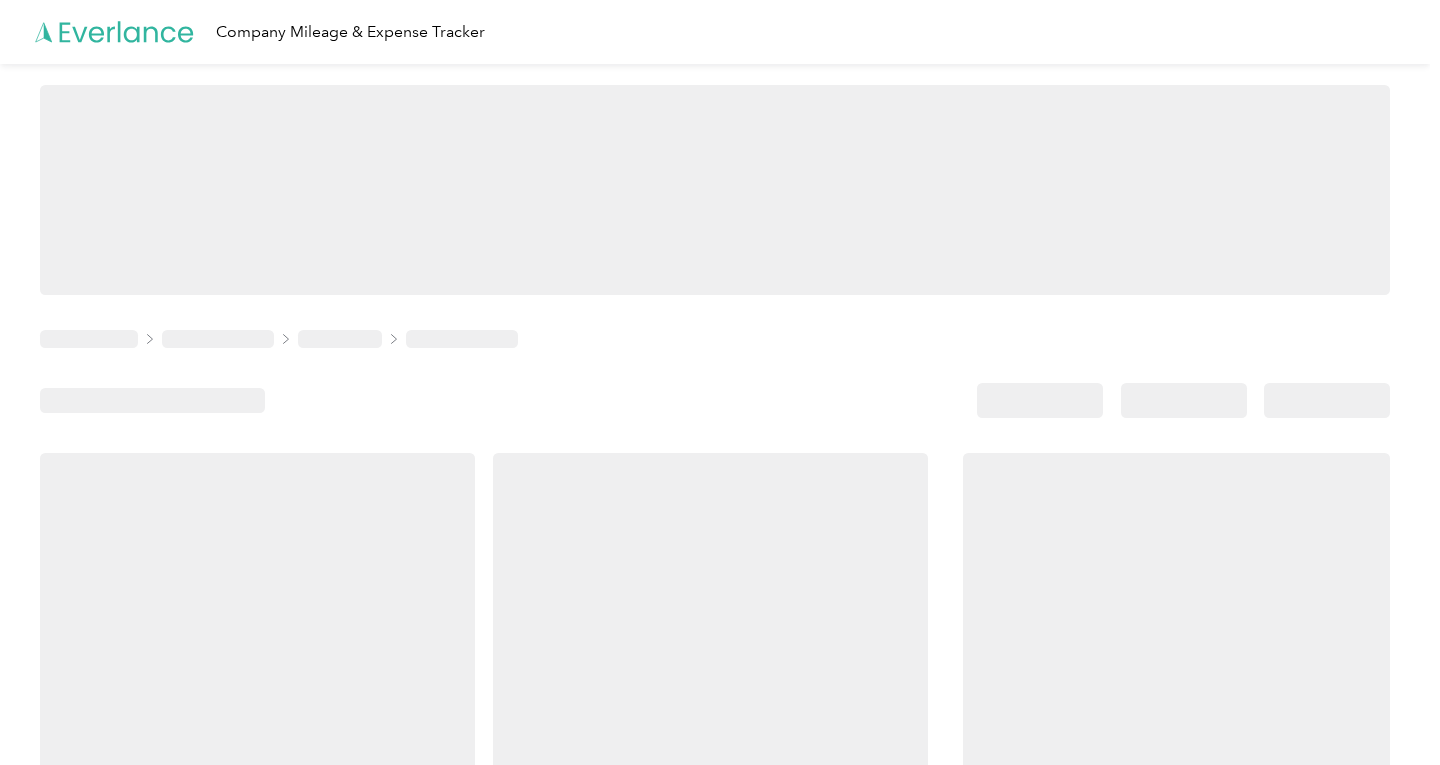 scroll, scrollTop: 0, scrollLeft: 0, axis: both 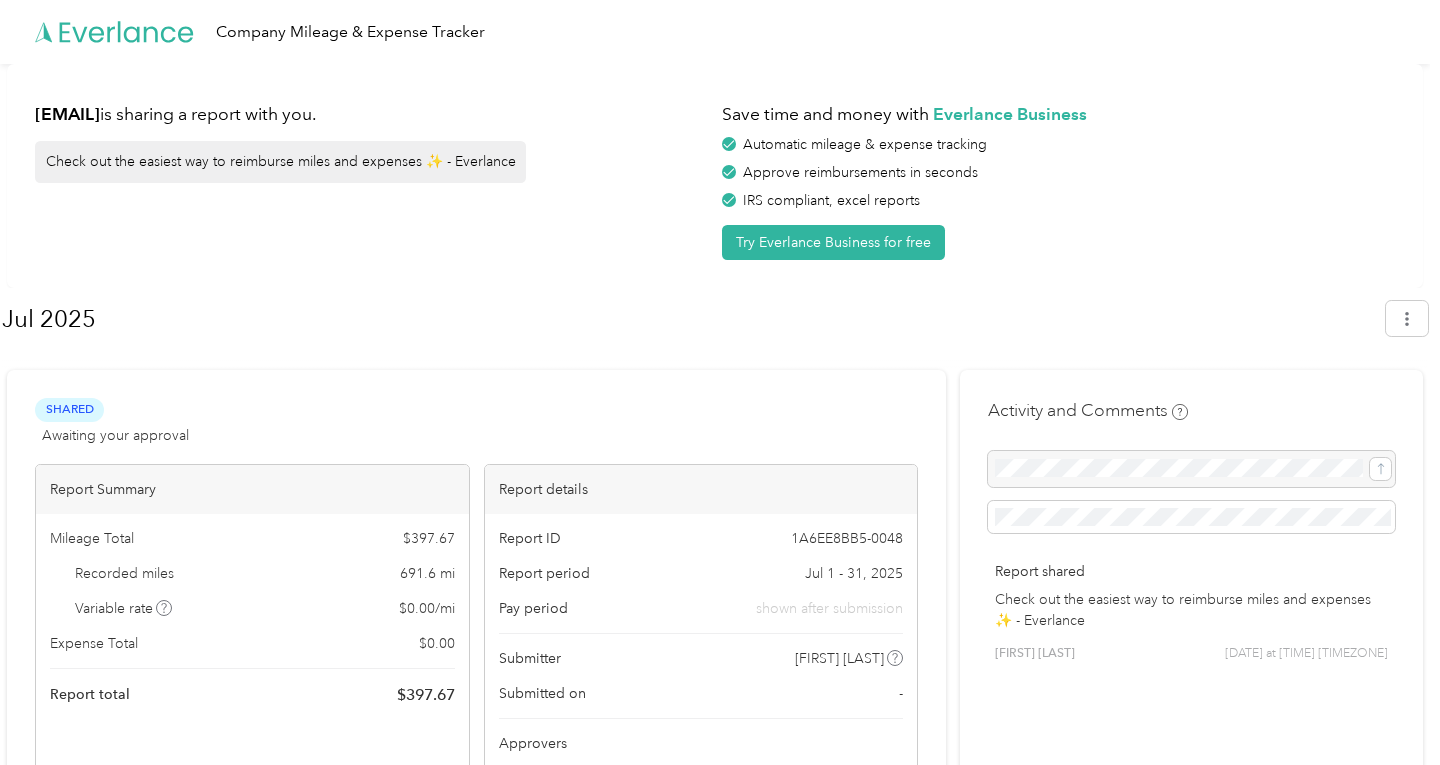 click on "IRS compliant, excel reports" at bounding box center (1058, 200) 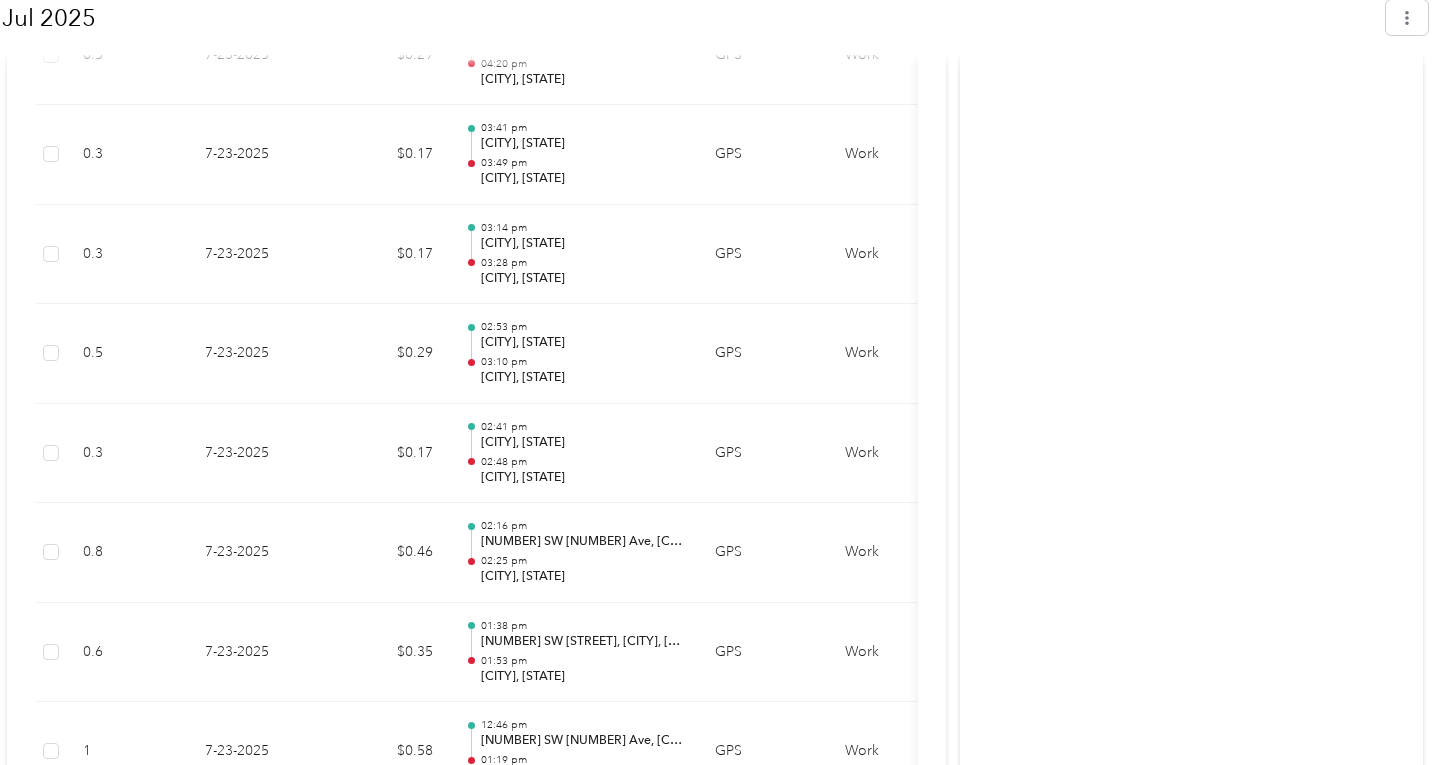 scroll, scrollTop: 3433, scrollLeft: 0, axis: vertical 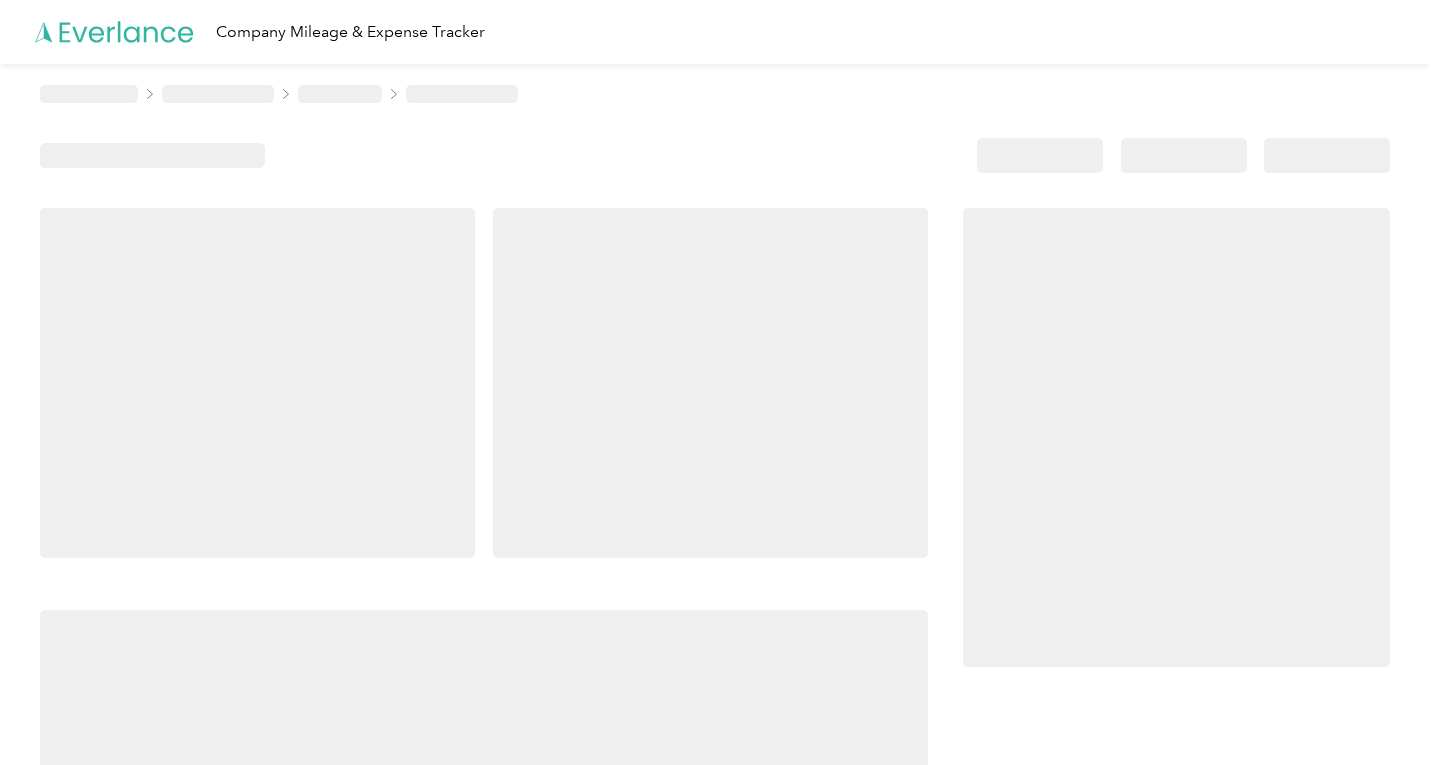 click at bounding box center (715, 155) 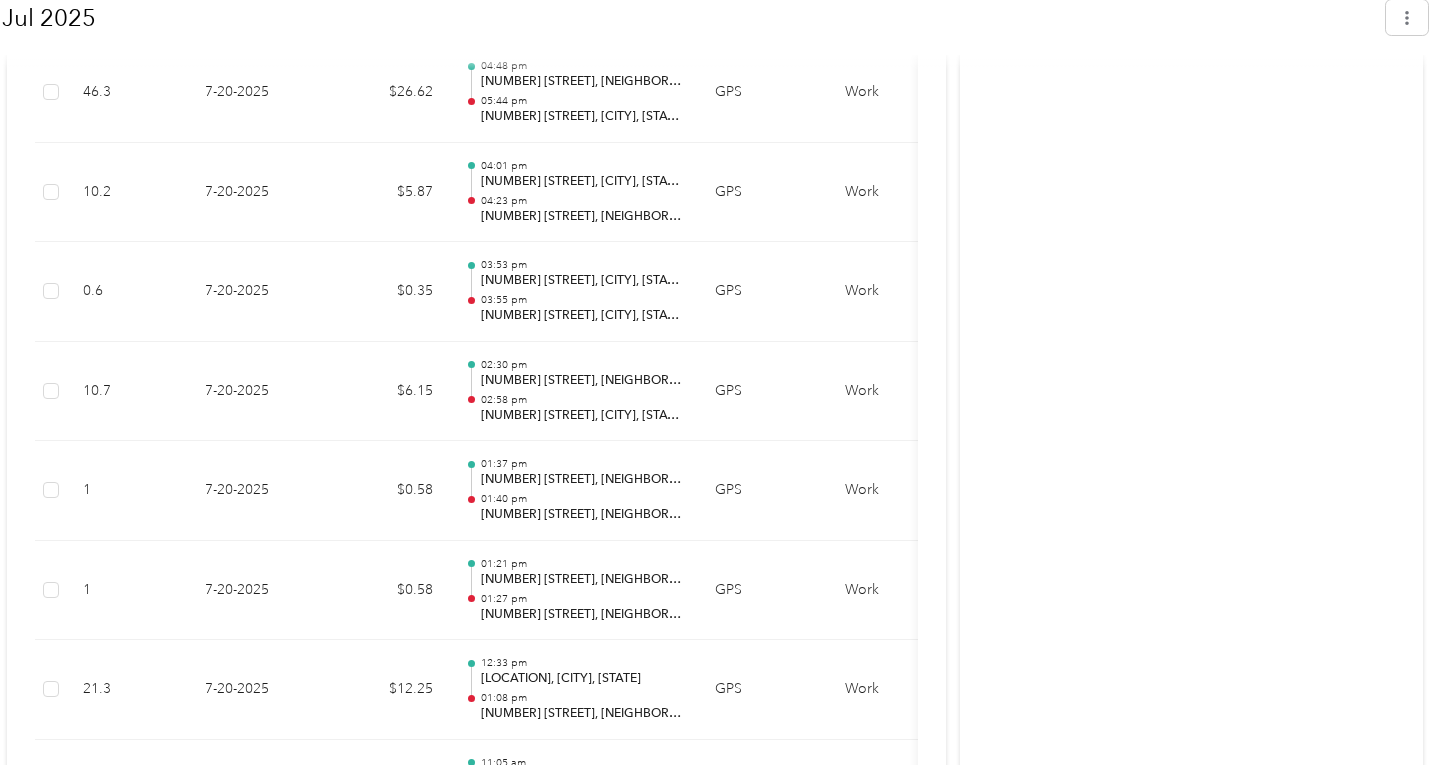 scroll, scrollTop: 6657, scrollLeft: 0, axis: vertical 